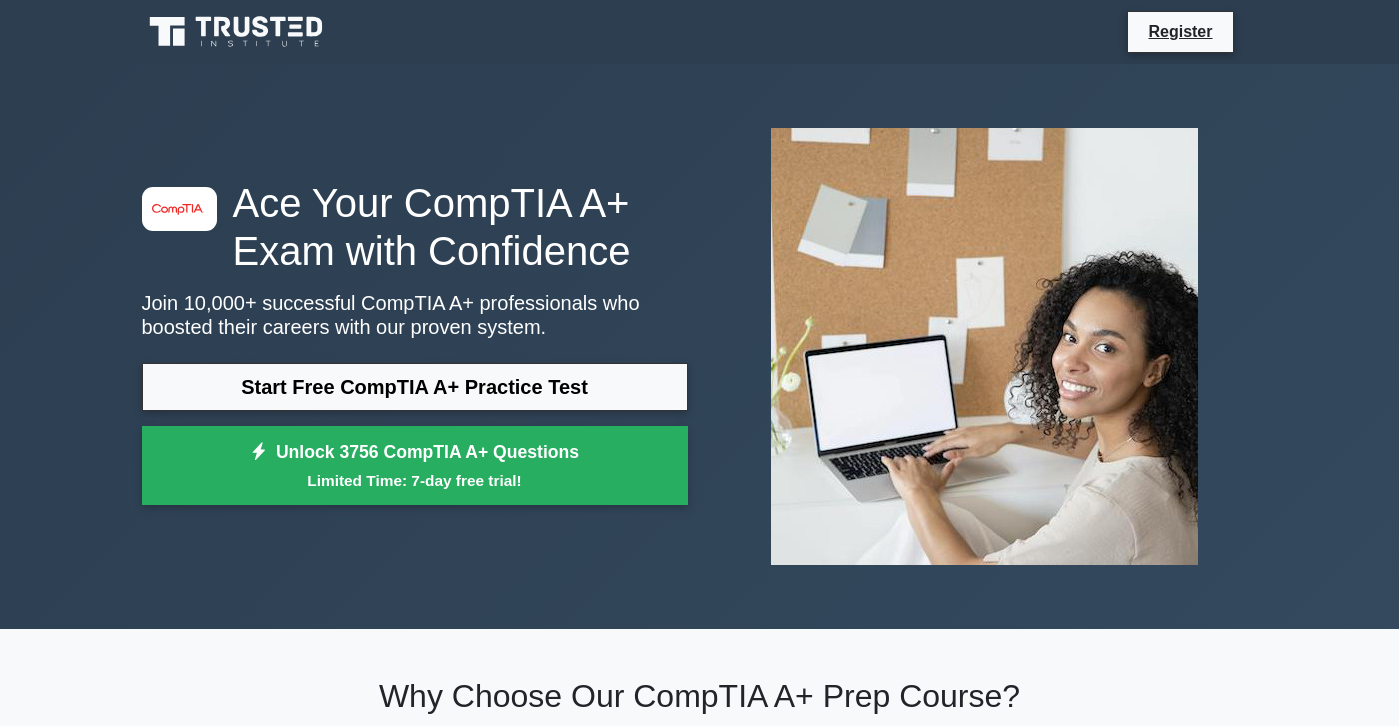scroll, scrollTop: 0, scrollLeft: 0, axis: both 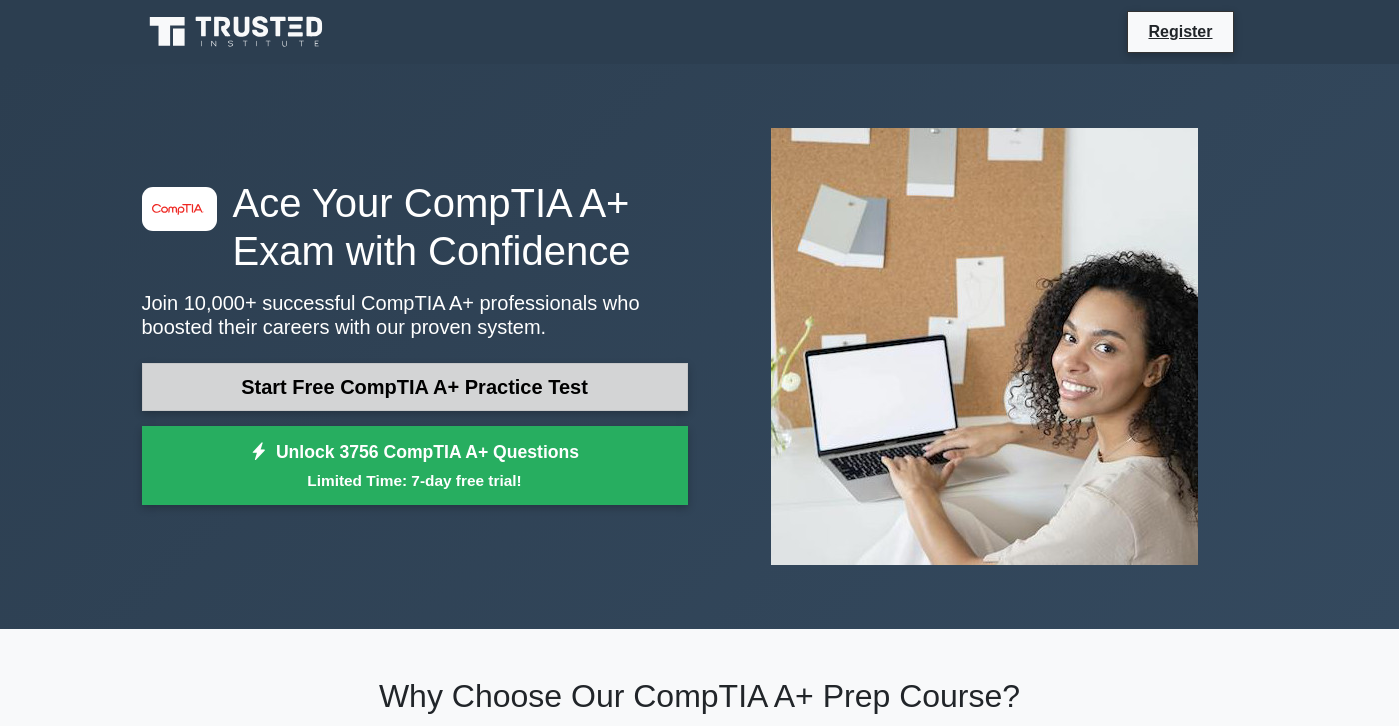click on "Start Free CompTIA A+ Practice Test" at bounding box center [415, 387] 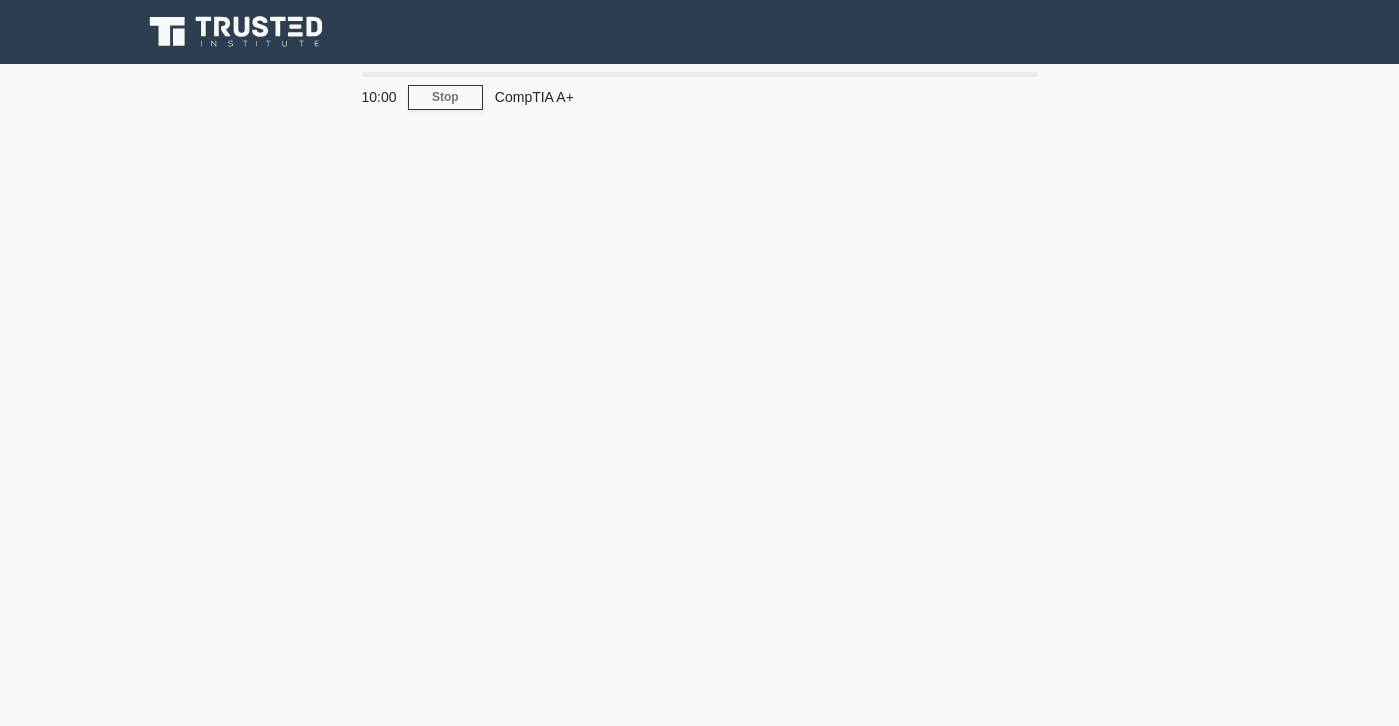 scroll, scrollTop: 0, scrollLeft: 0, axis: both 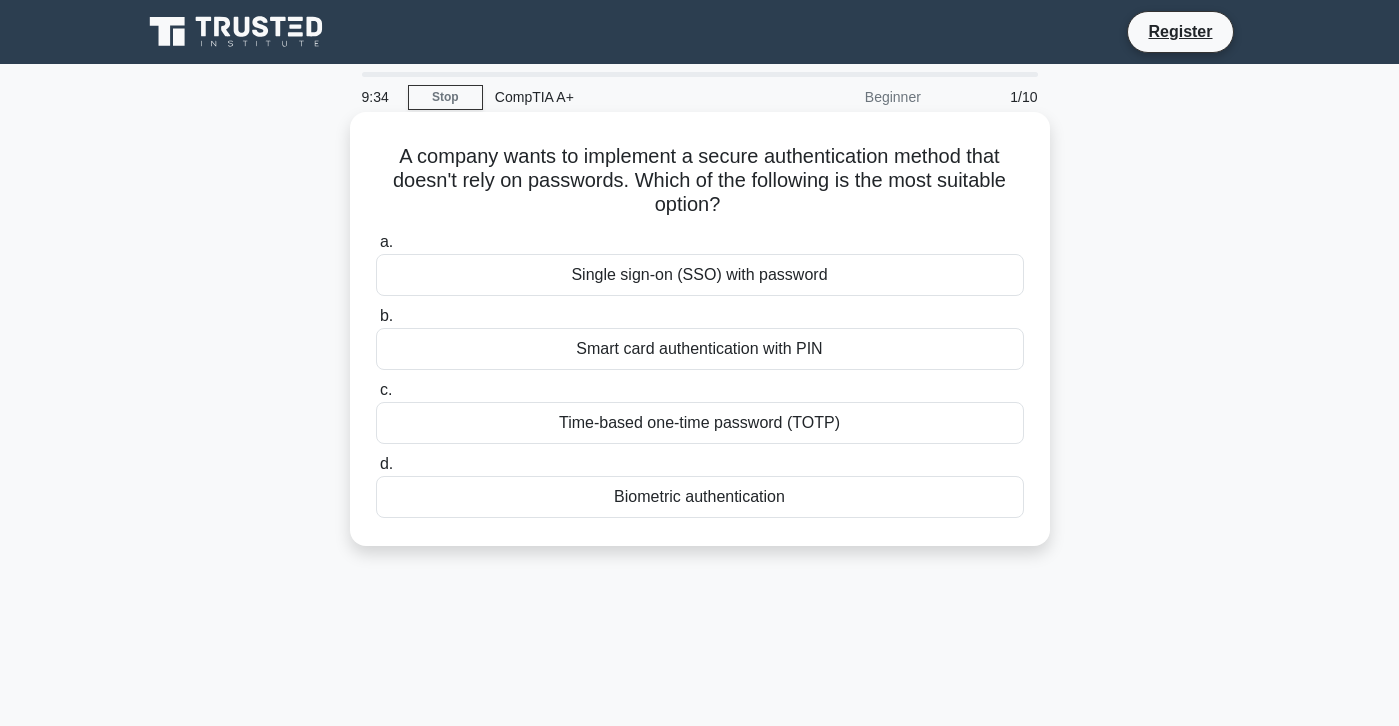 click on "Time-based one-time password (TOTP)" at bounding box center (700, 423) 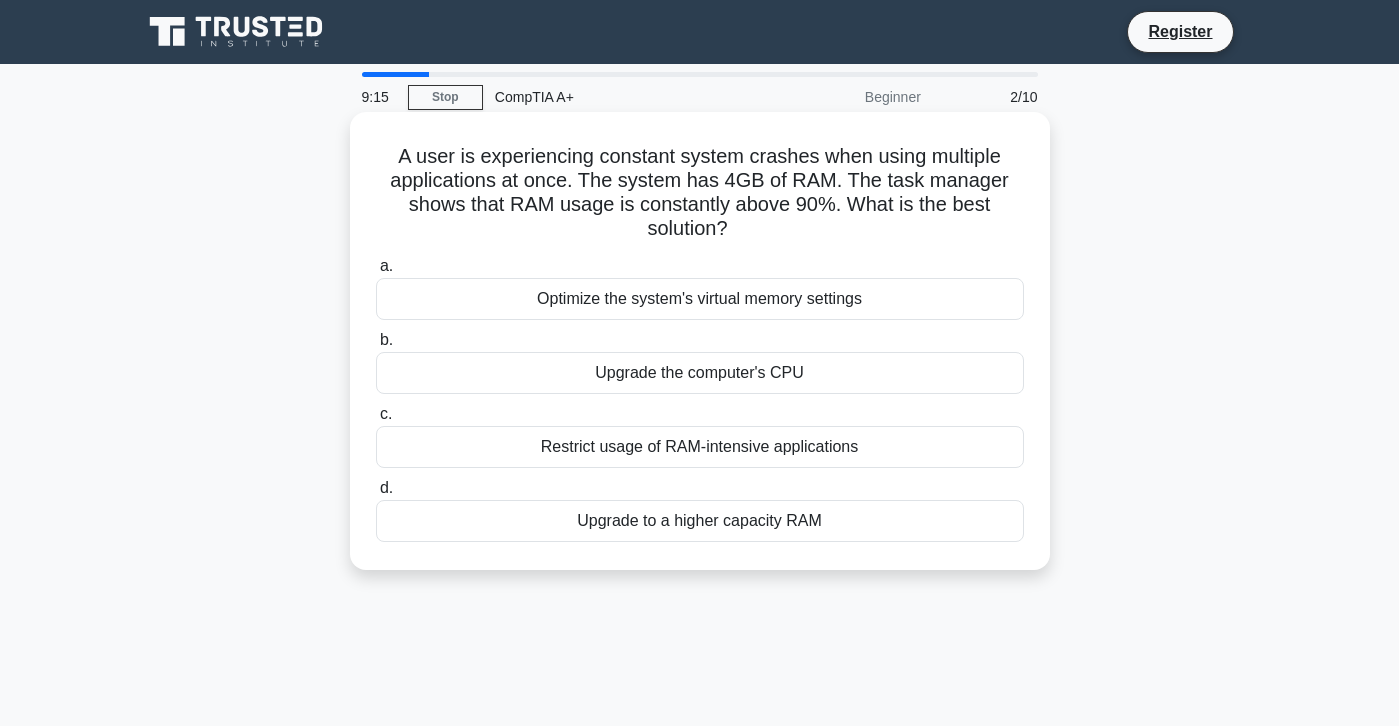 click on "Upgrade to a higher capacity RAM" at bounding box center (700, 521) 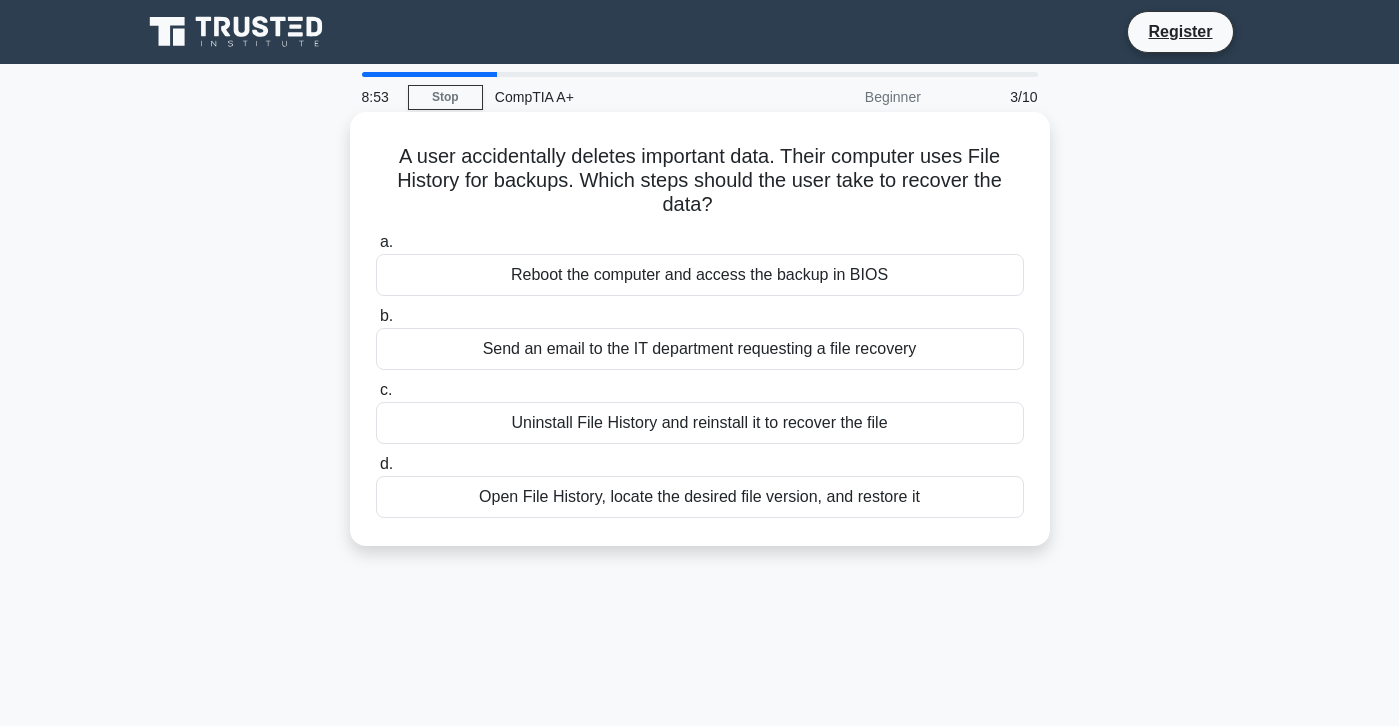 click on "Open File History, locate the desired file version, and restore it" at bounding box center (700, 497) 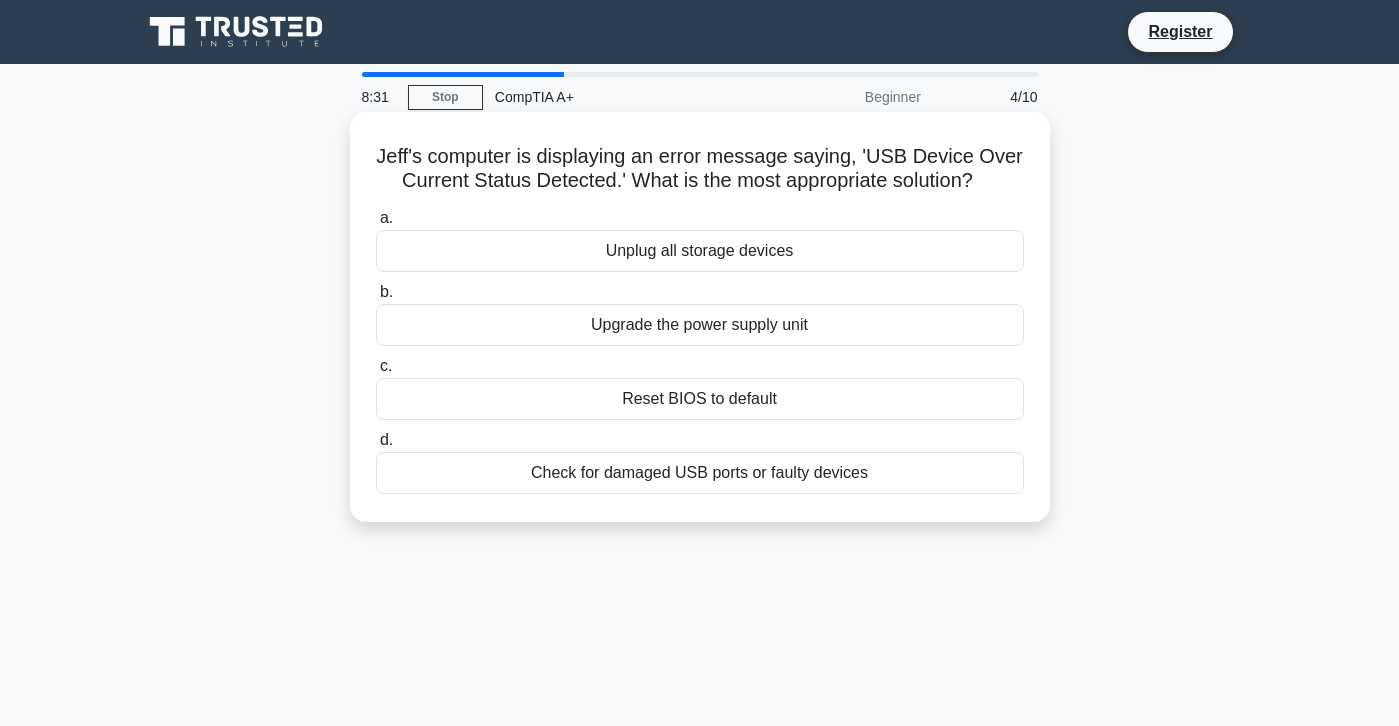 click on "Check for damaged USB ports or faulty devices" at bounding box center [700, 473] 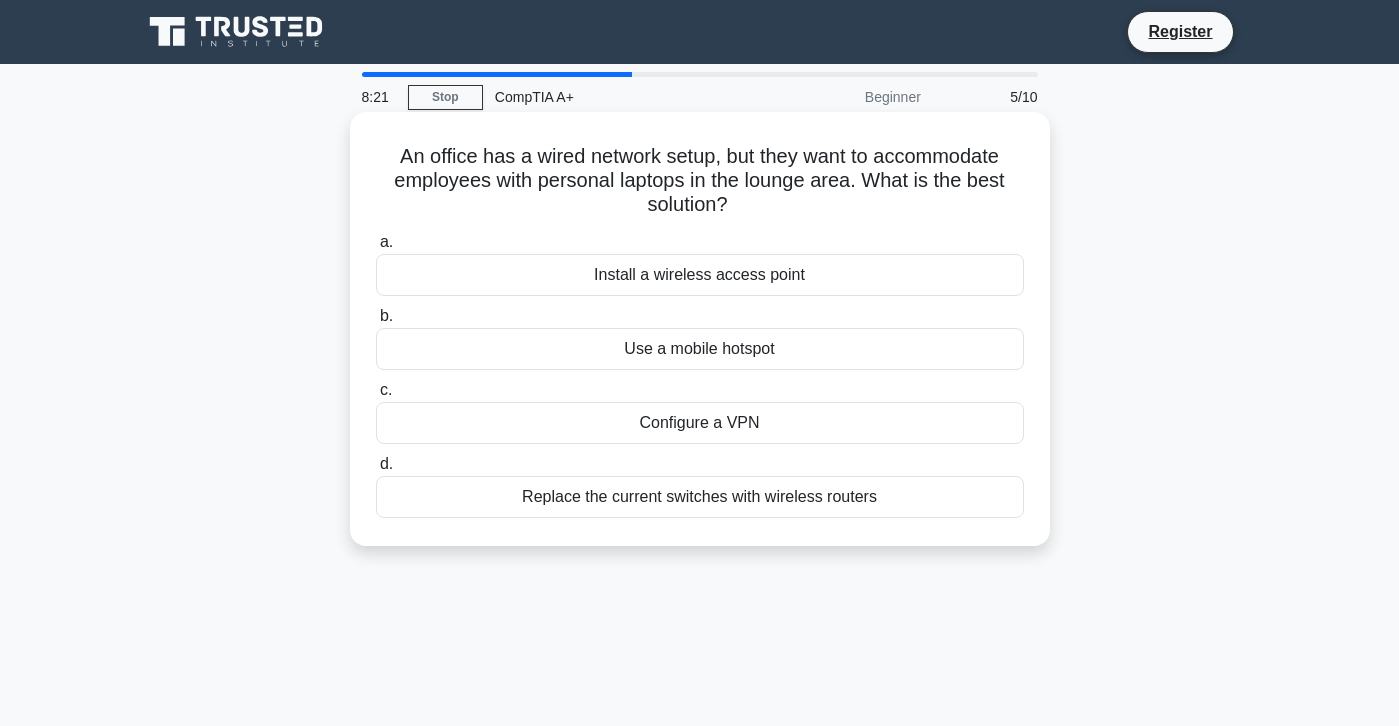 click on "Install a wireless access point" at bounding box center [700, 275] 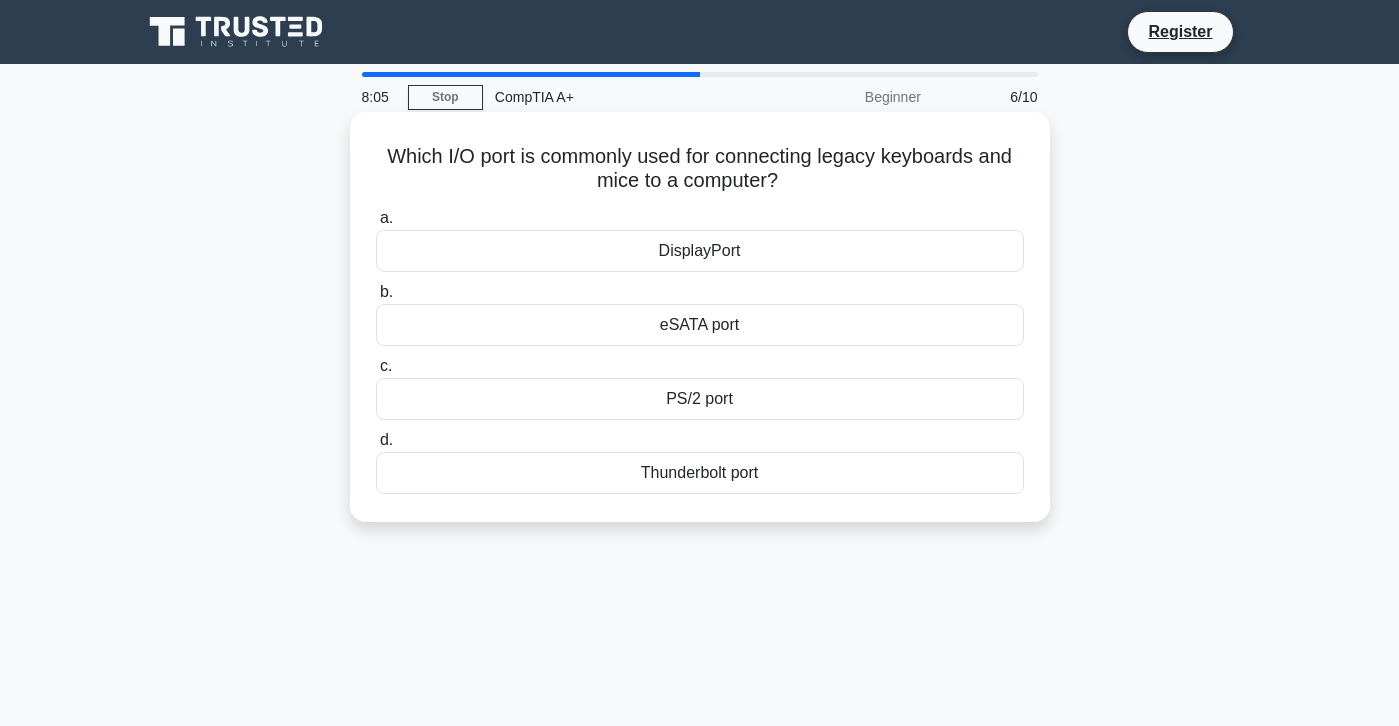 click on "PS/2 port" at bounding box center (700, 399) 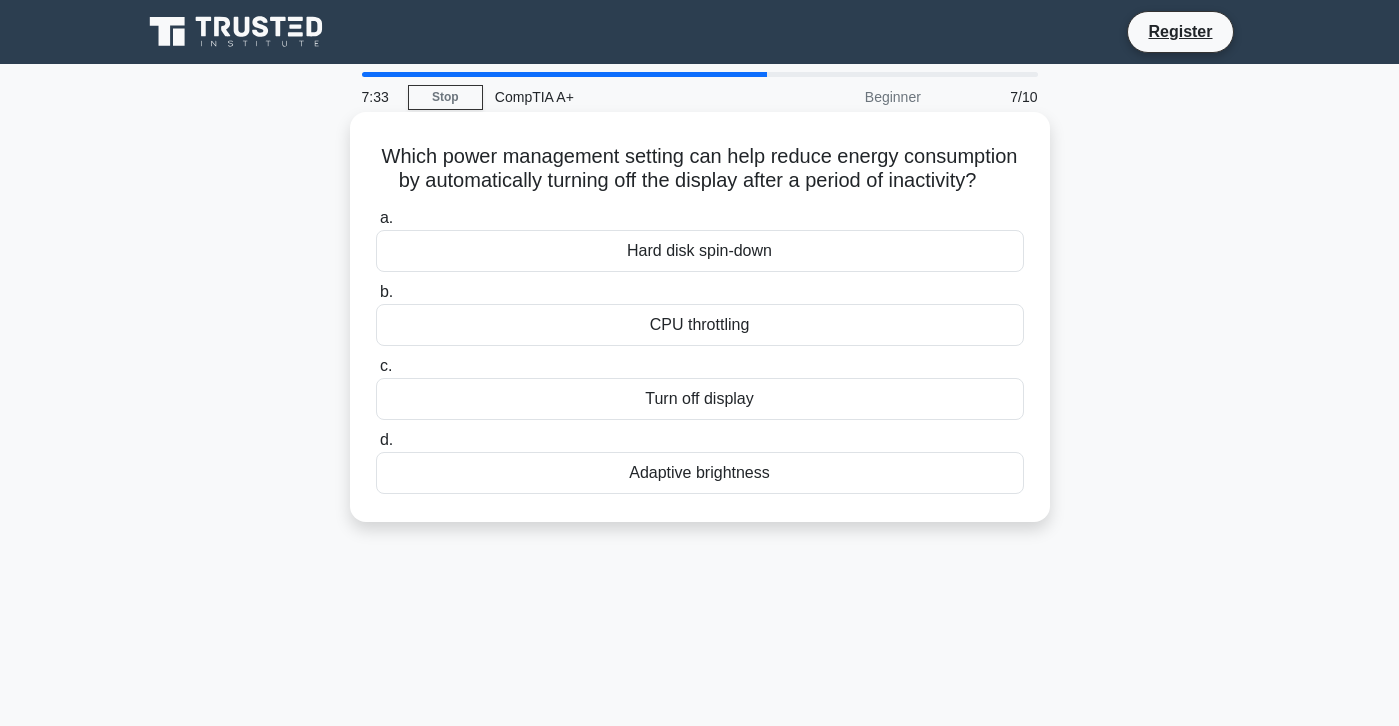 click on "Turn off display" at bounding box center [700, 399] 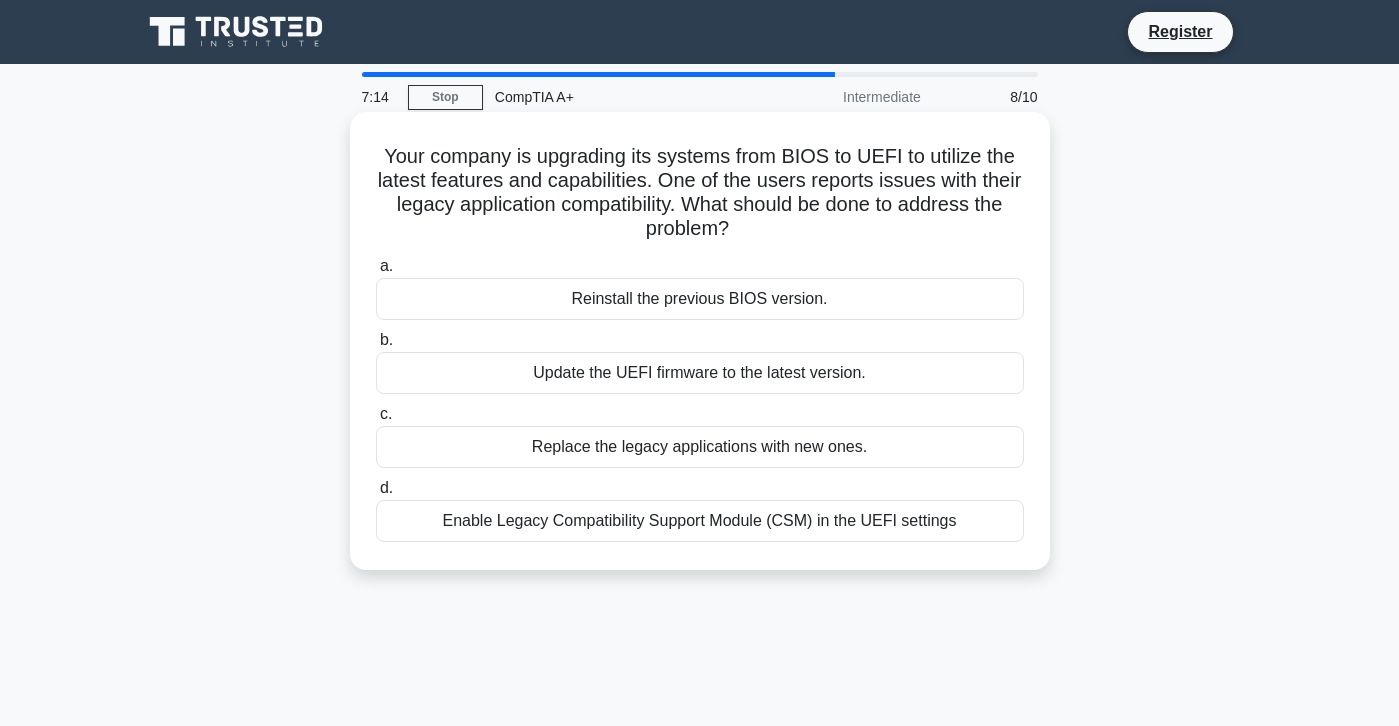 click on "Enable Legacy Compatibility Support Module (CSM) in the UEFI settings" at bounding box center [700, 521] 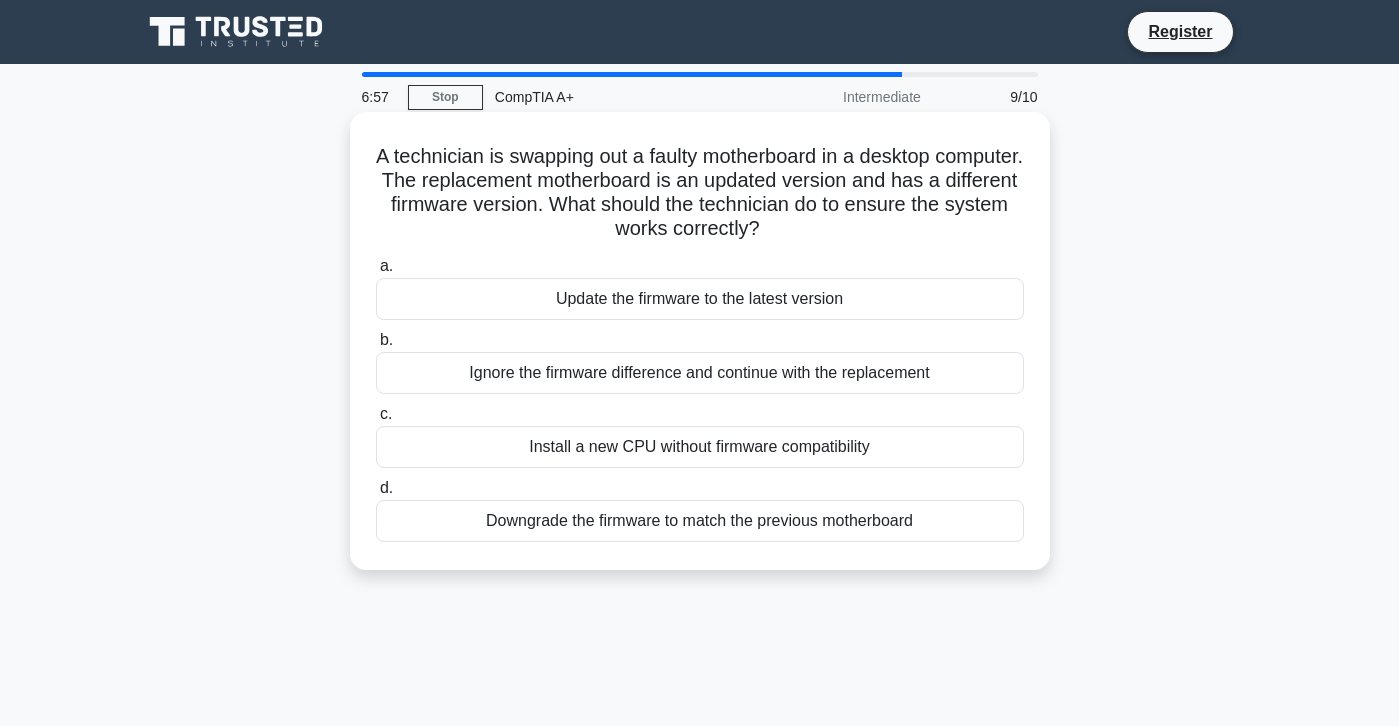 click on "Update the firmware to the latest version" at bounding box center (700, 299) 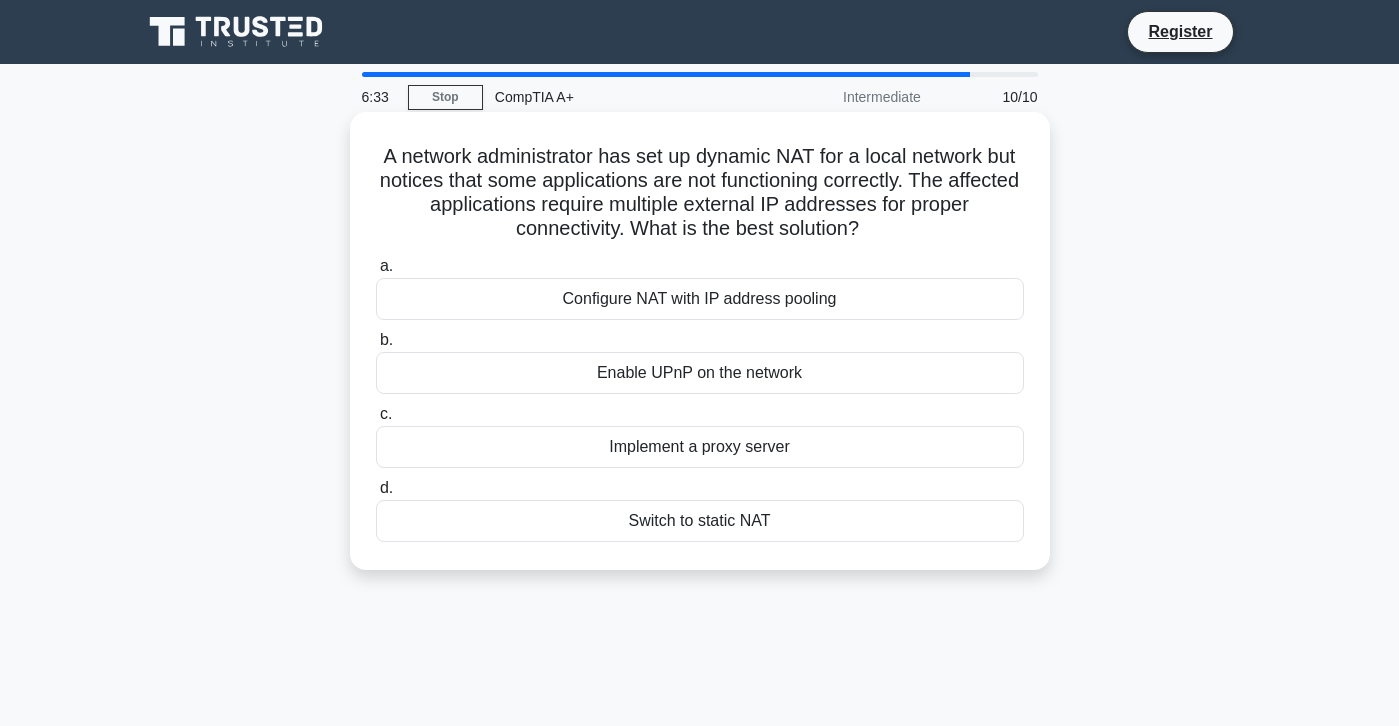 click on "Switch to static NAT" at bounding box center [700, 521] 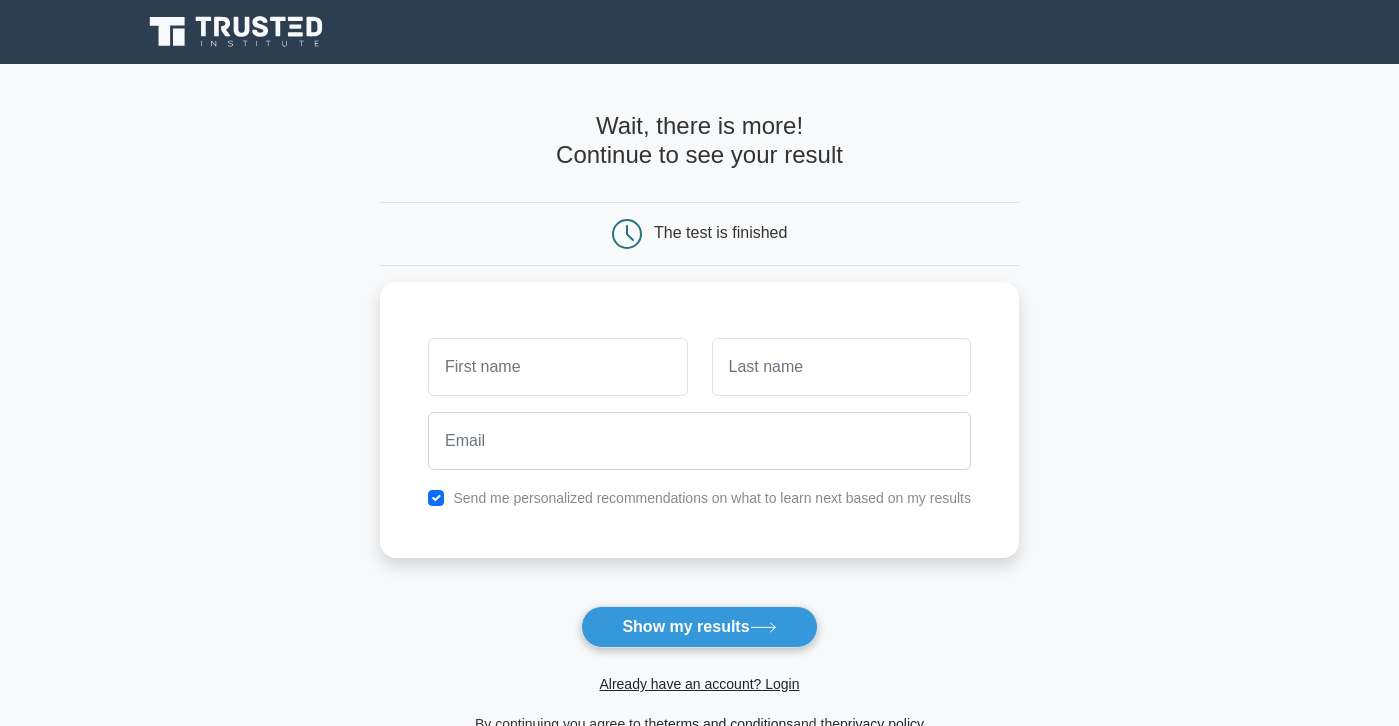 scroll, scrollTop: 0, scrollLeft: 0, axis: both 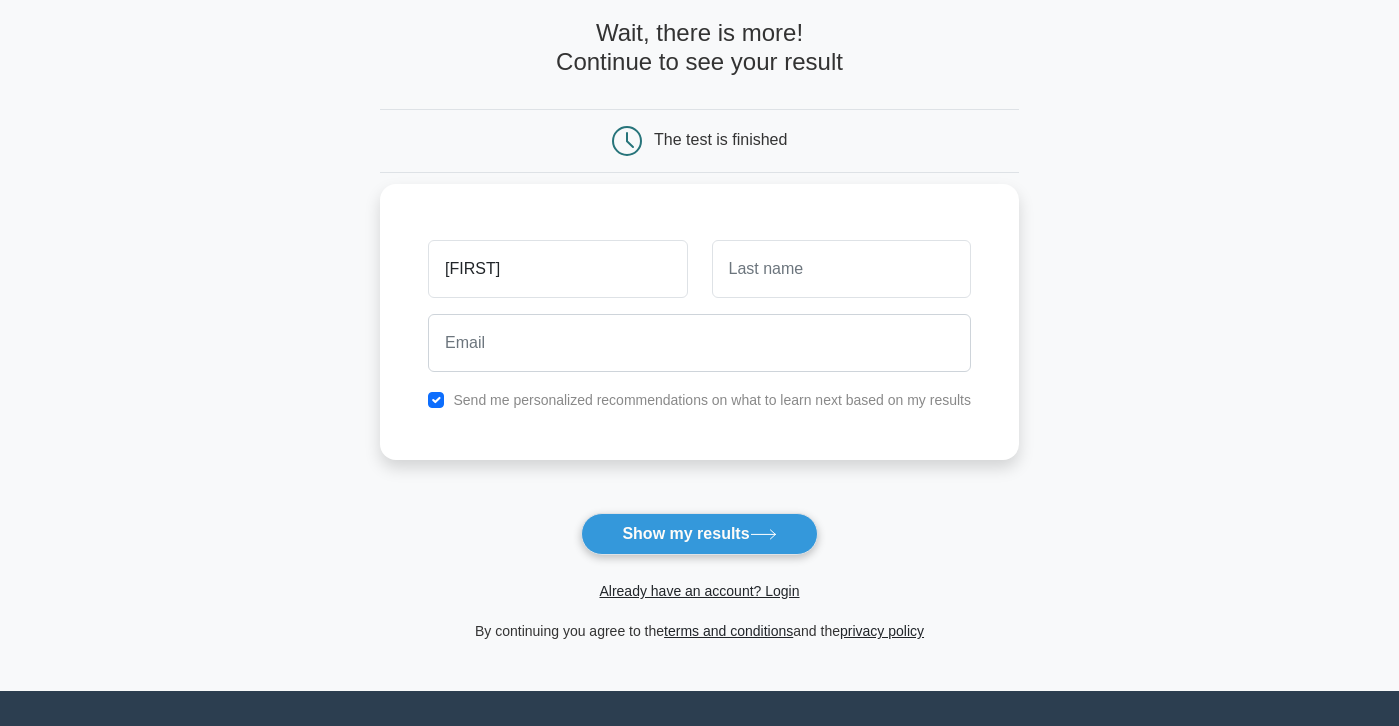 type on "[FIRST]" 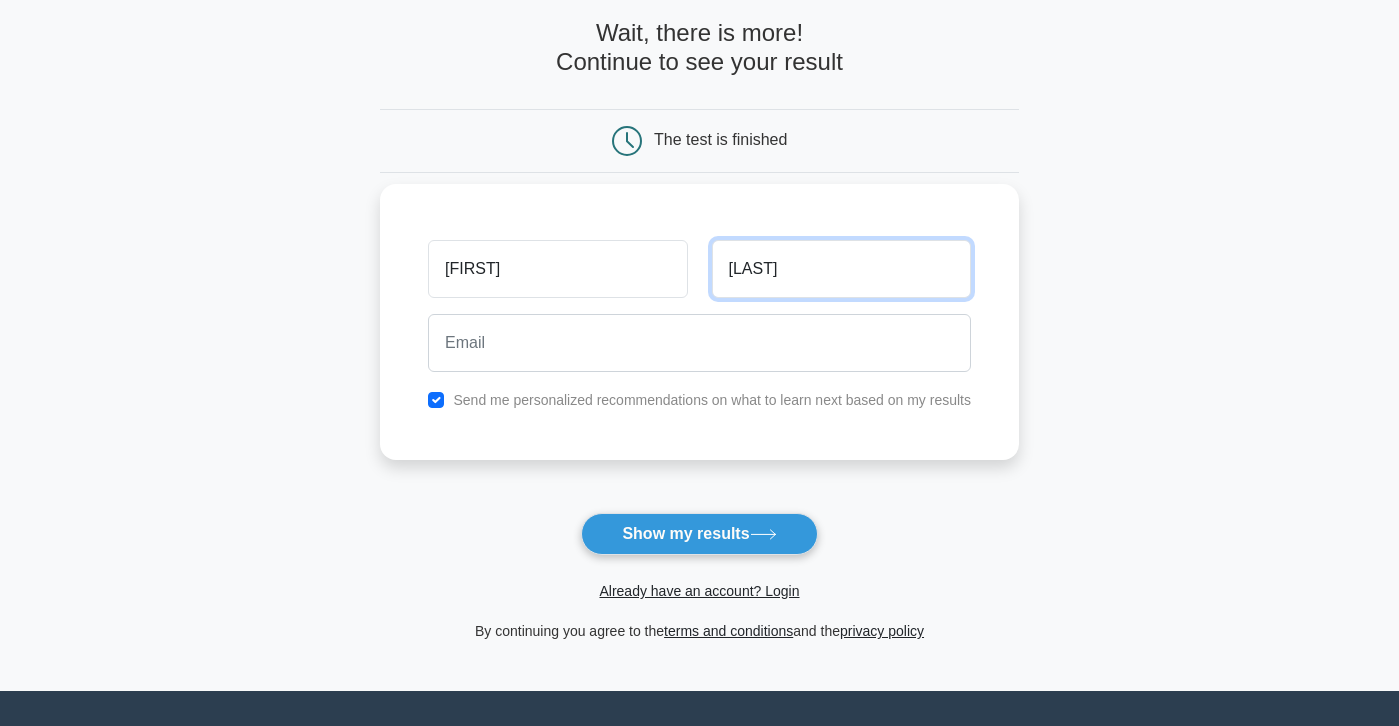 type on "[LAST]" 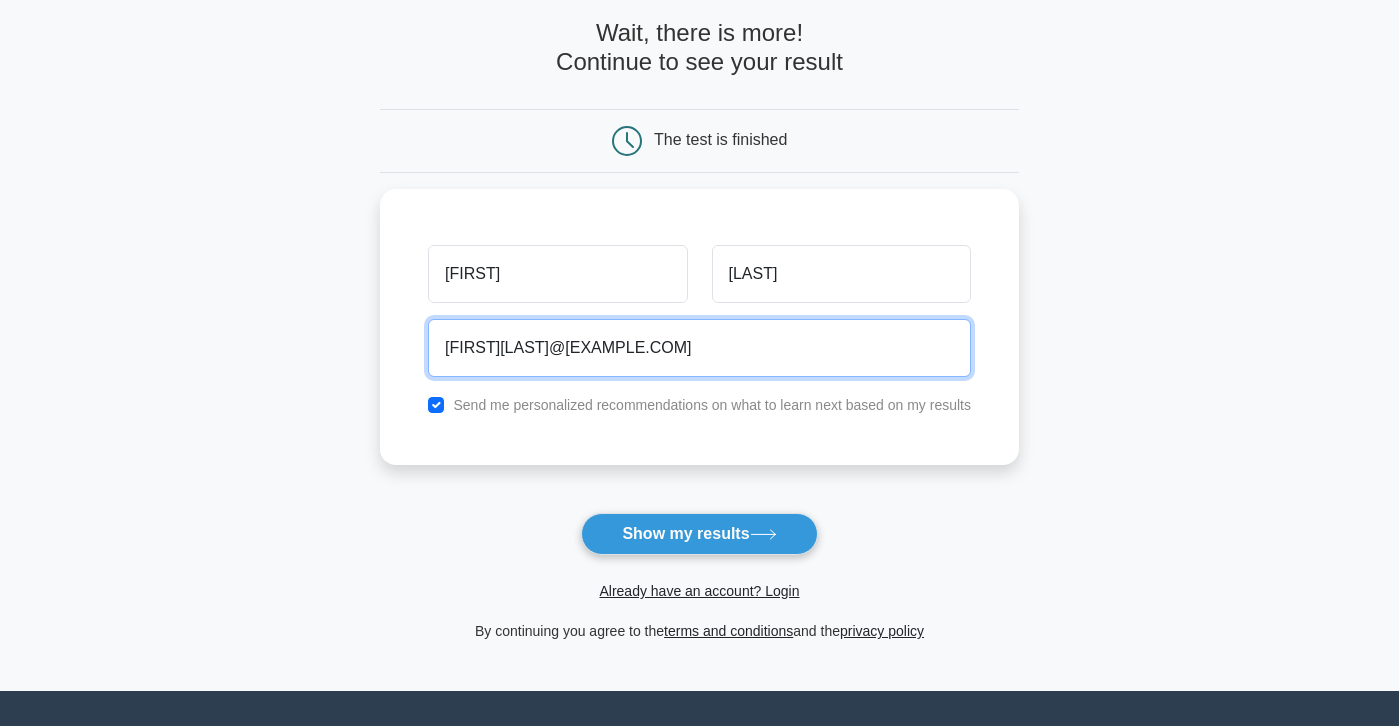 type on "[FIRST][LAST]@[EXAMPLE.COM]" 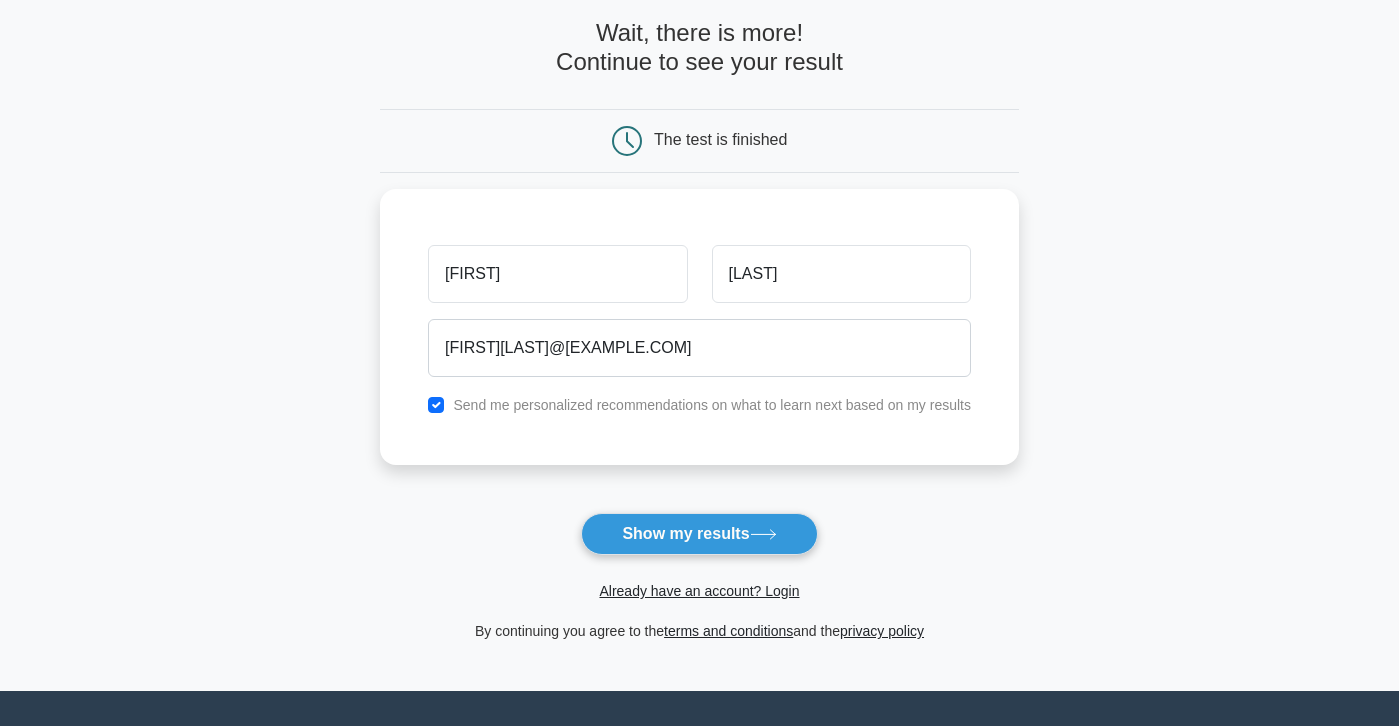 click on "The test is finished
[FIRST] [LAST]" at bounding box center [699, 331] 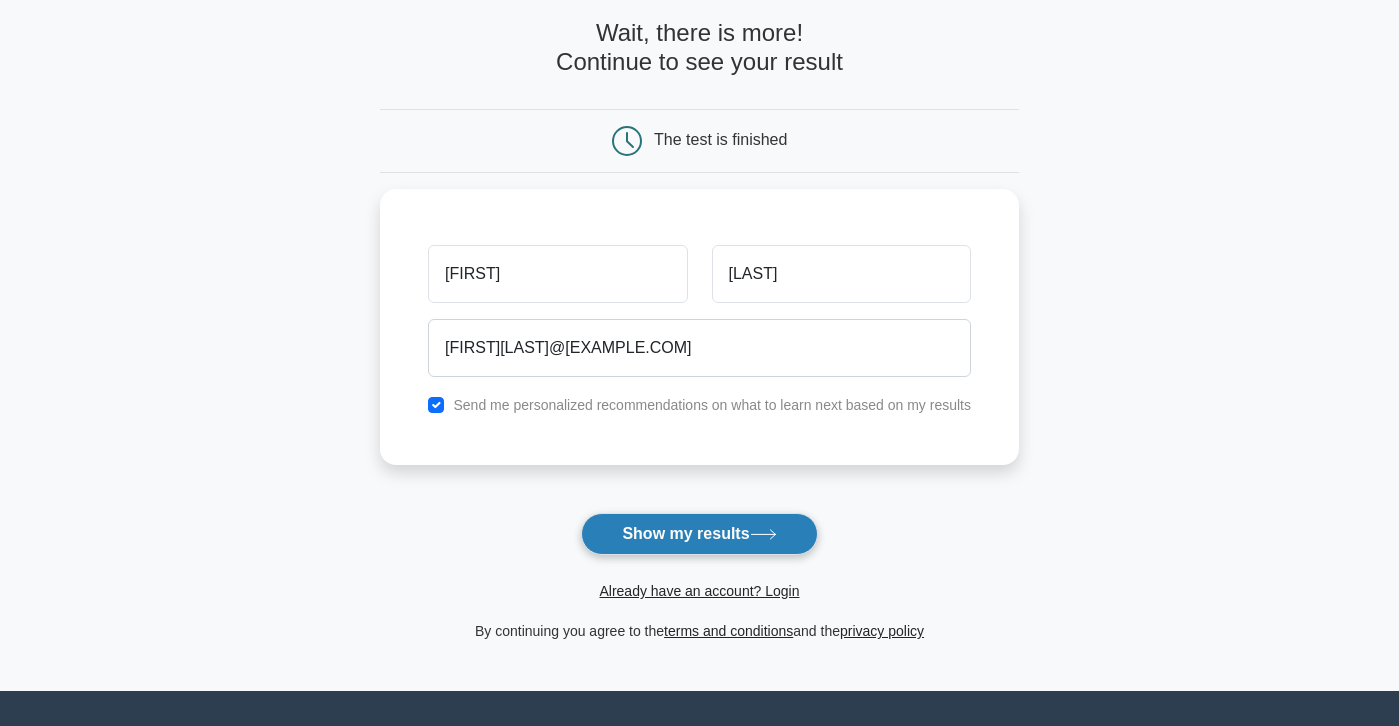 click on "Show my results" at bounding box center [699, 534] 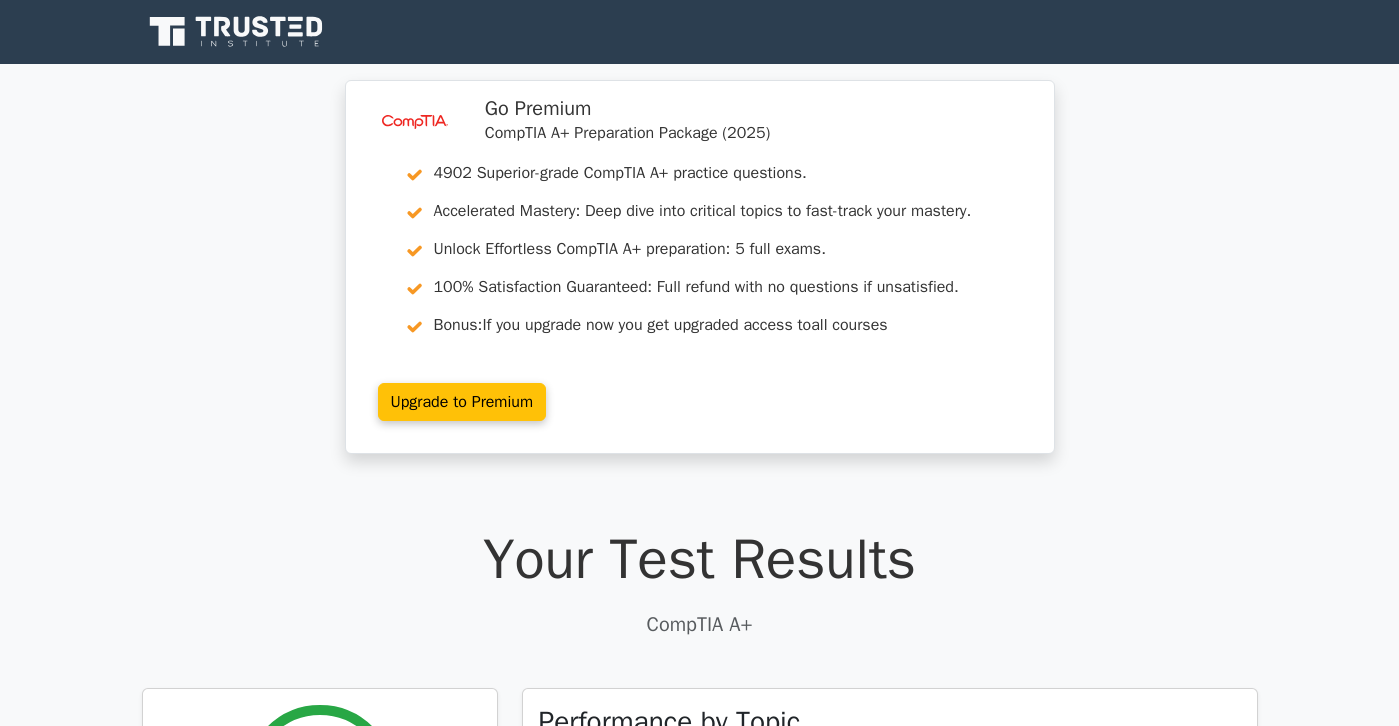 scroll, scrollTop: 0, scrollLeft: 0, axis: both 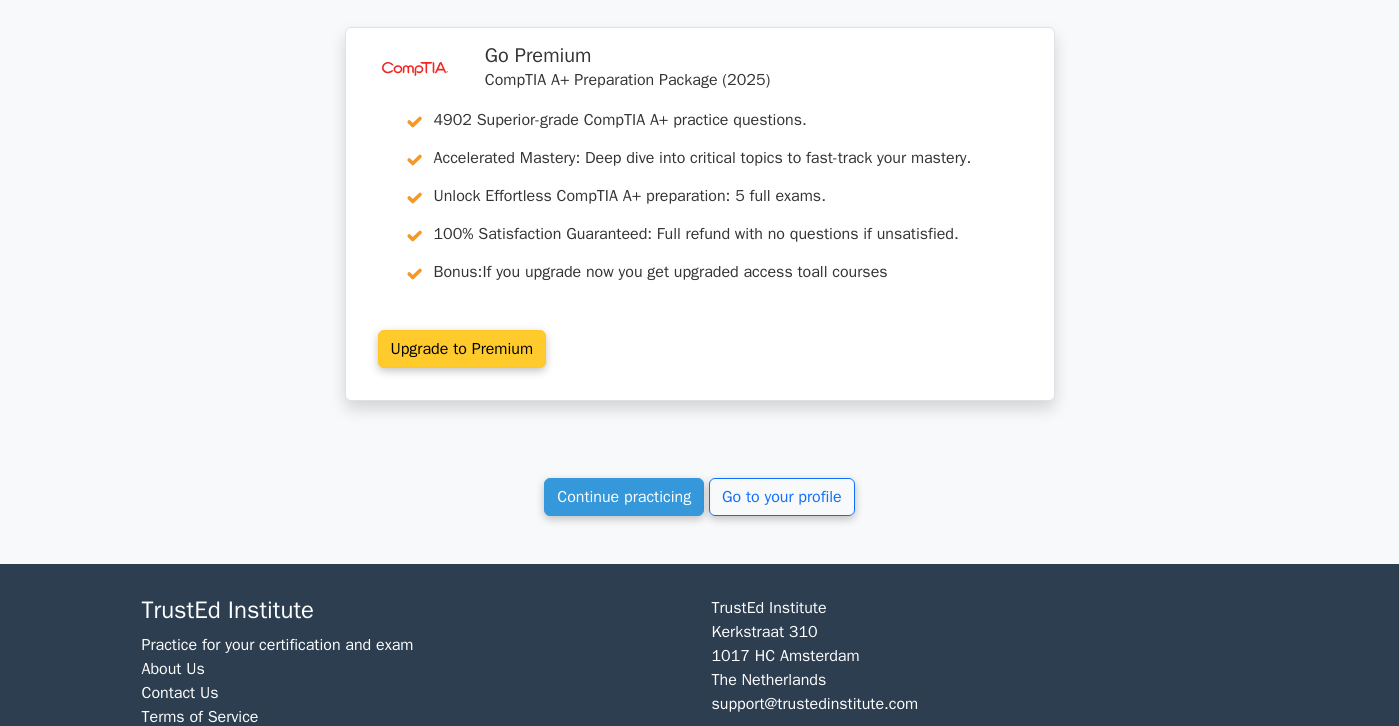 click on "Upgrade to Premium" at bounding box center [462, 349] 